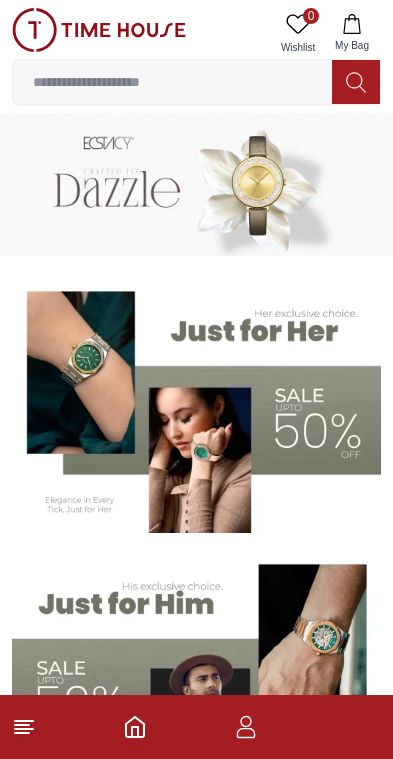 scroll, scrollTop: 0, scrollLeft: 0, axis: both 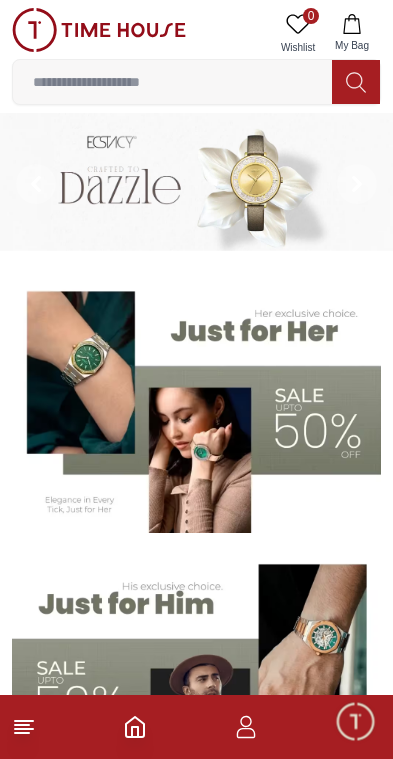 click 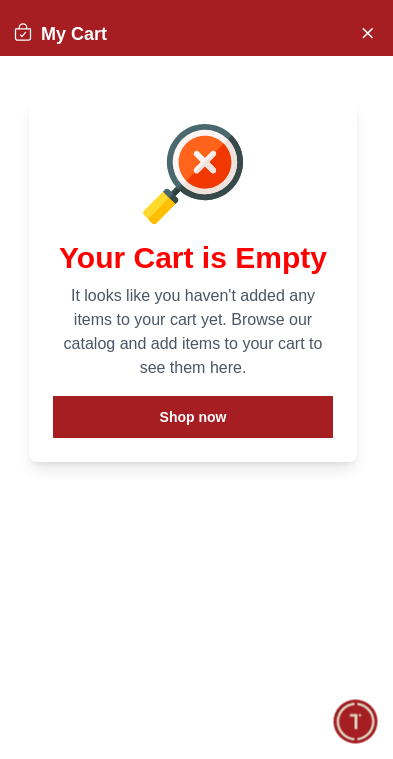 click 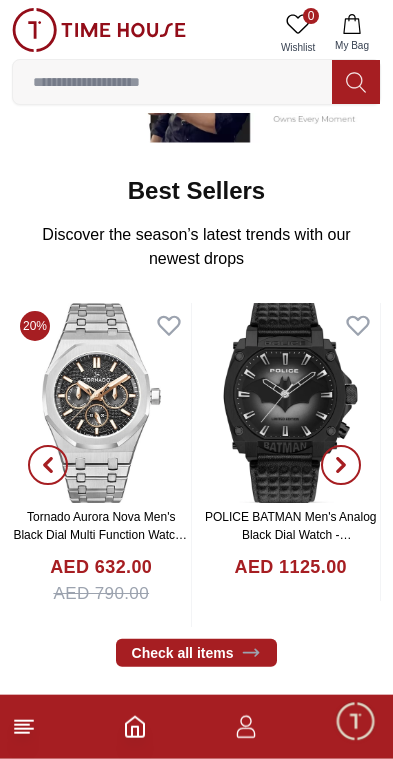 scroll, scrollTop: 659, scrollLeft: 0, axis: vertical 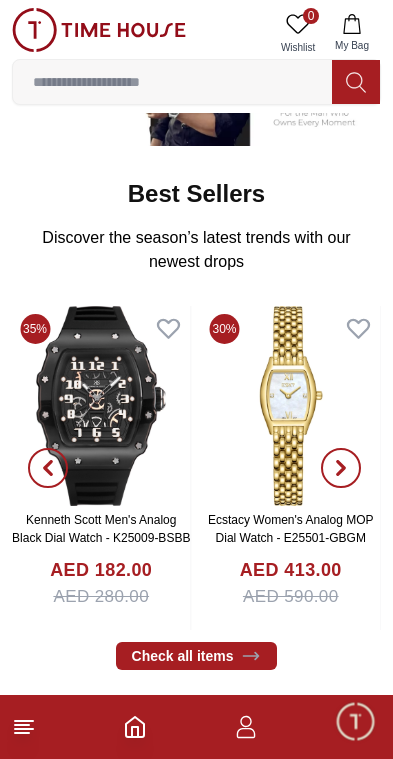 click at bounding box center [341, 468] 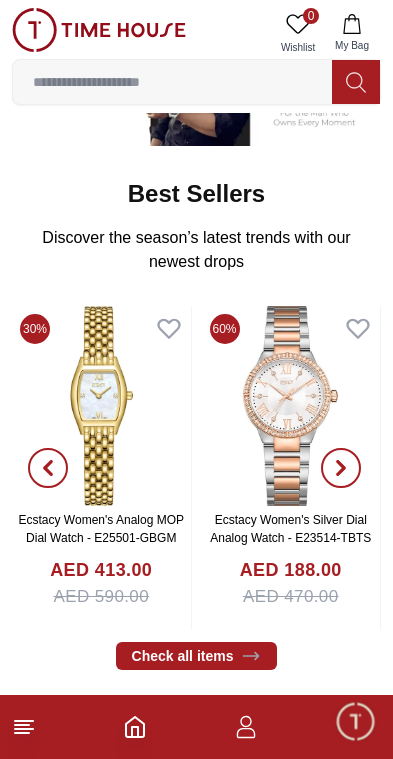 click 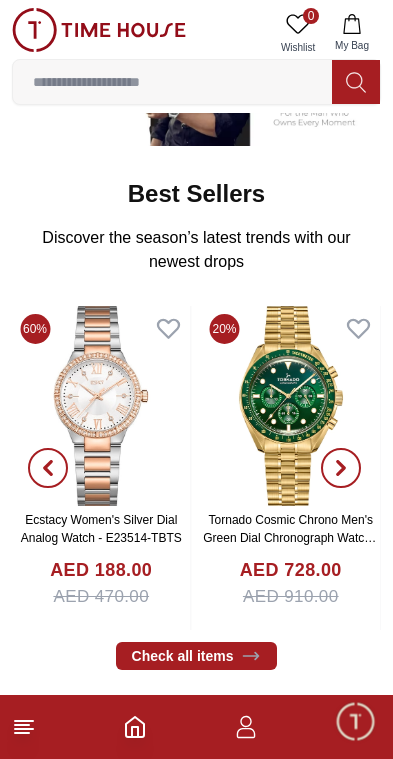 click 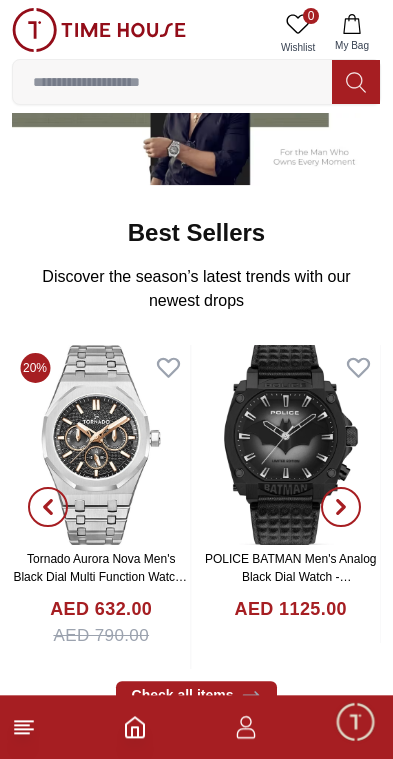 scroll, scrollTop: 619, scrollLeft: 0, axis: vertical 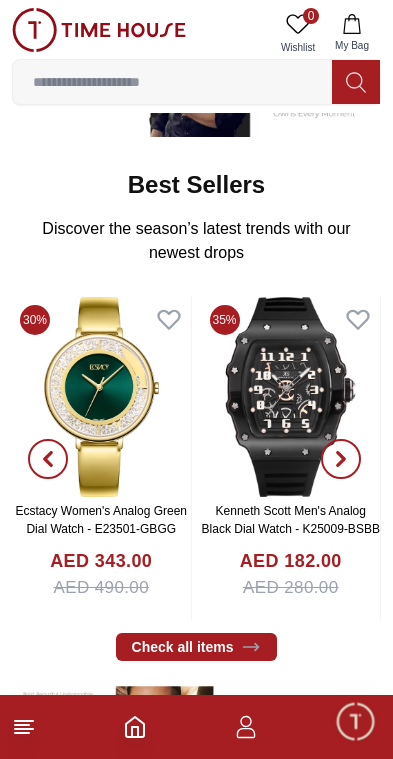 click at bounding box center [172, 82] 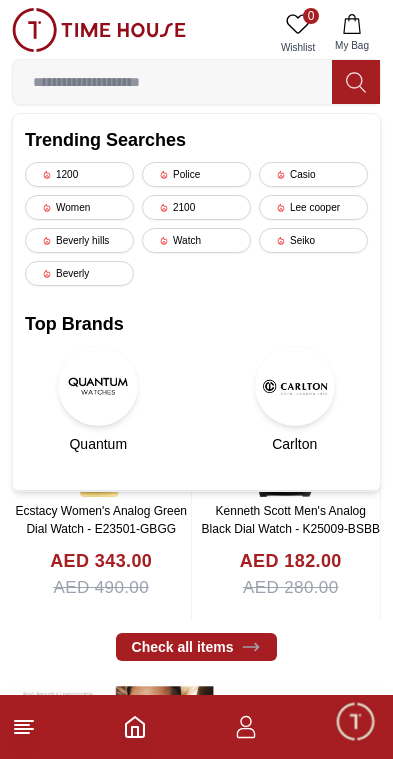 scroll, scrollTop: 569, scrollLeft: 0, axis: vertical 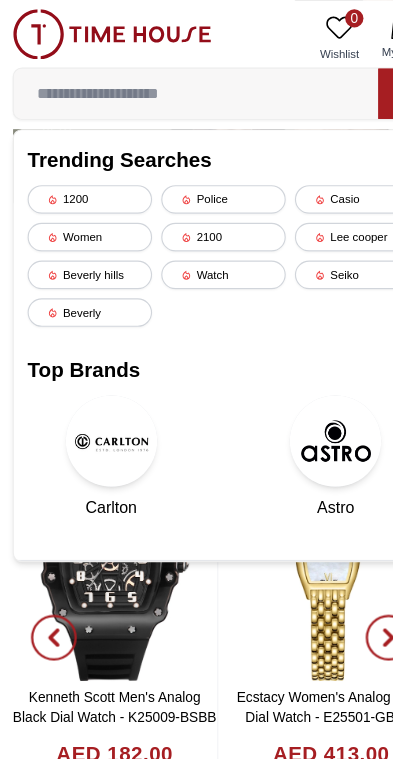 click on "Police" at bounding box center [196, 174] 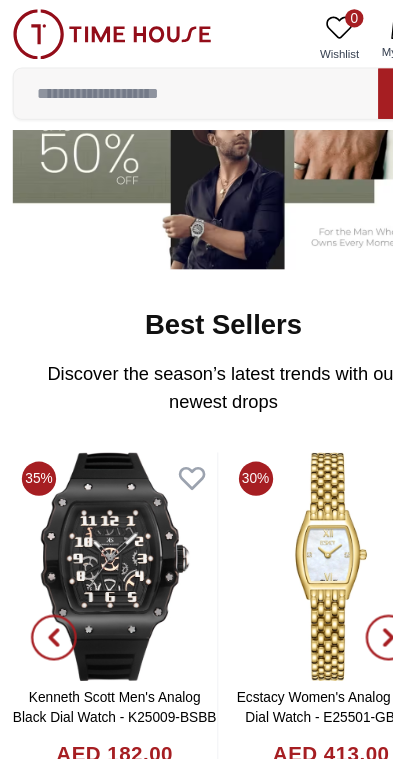 scroll, scrollTop: 0, scrollLeft: 0, axis: both 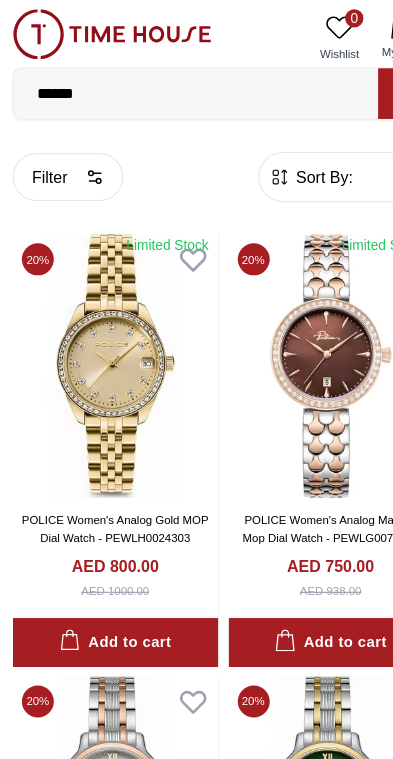 click 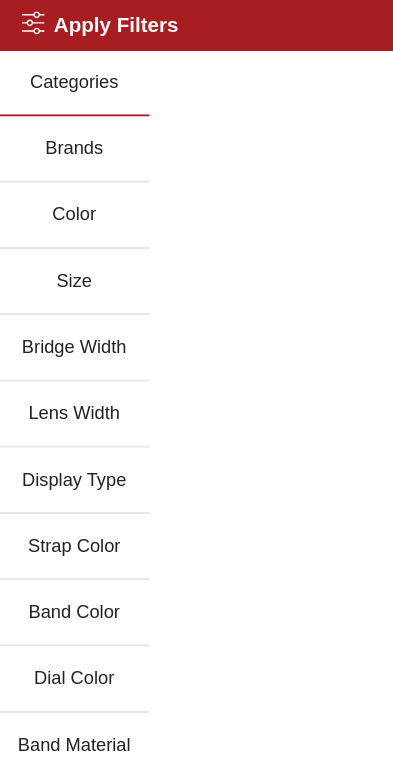 click on "Color" at bounding box center (66, 189) 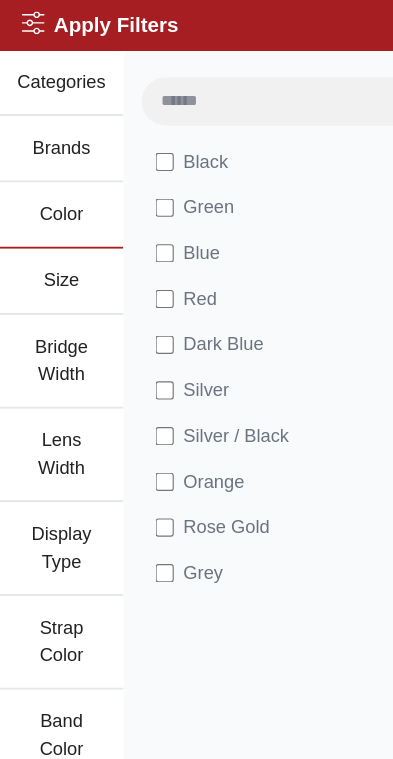 click on "Brands" at bounding box center [54, 131] 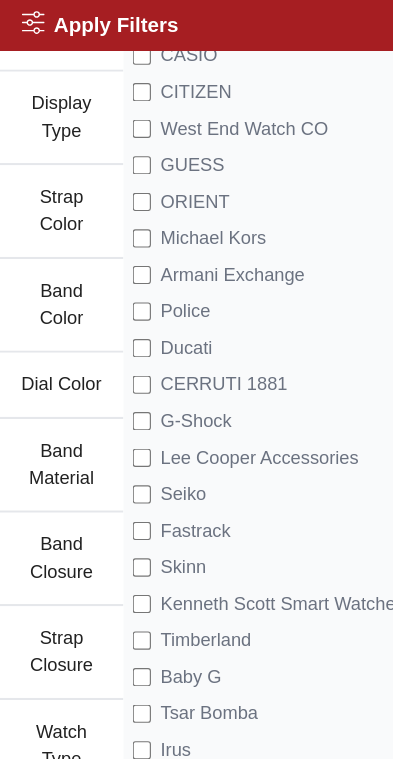 scroll, scrollTop: 377, scrollLeft: 0, axis: vertical 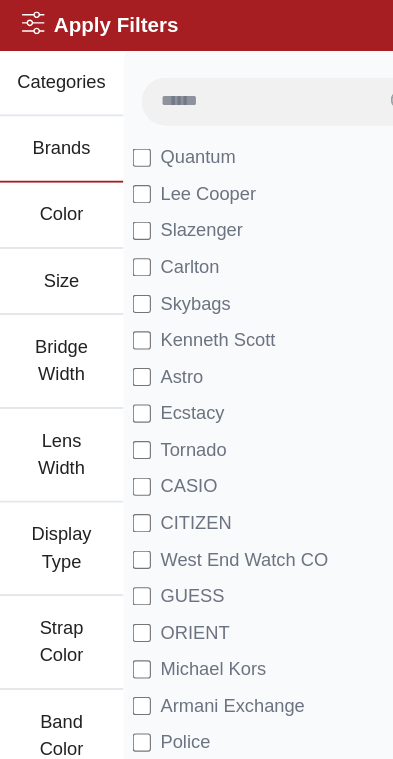 click on "Apply Filters Close menu" at bounding box center (196, 22) 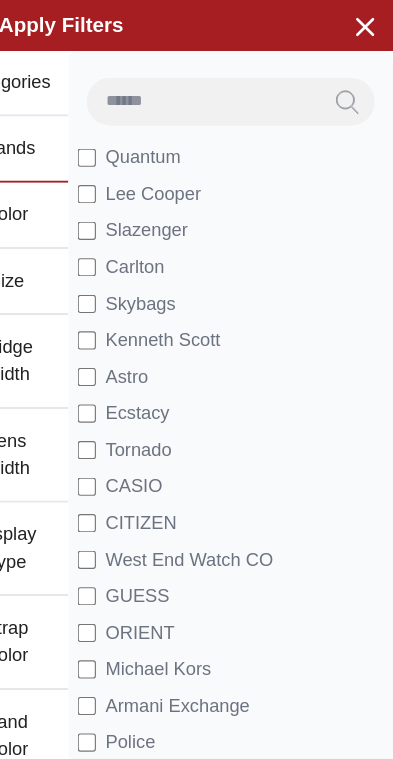 scroll, scrollTop: 0, scrollLeft: 0, axis: both 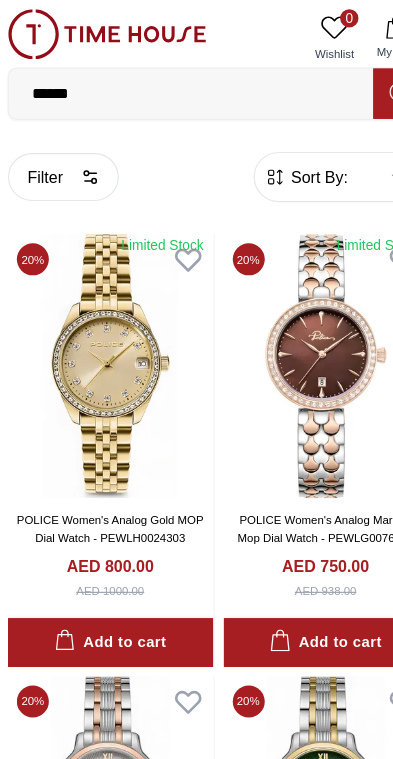 click on "Filter" at bounding box center (60, 155) 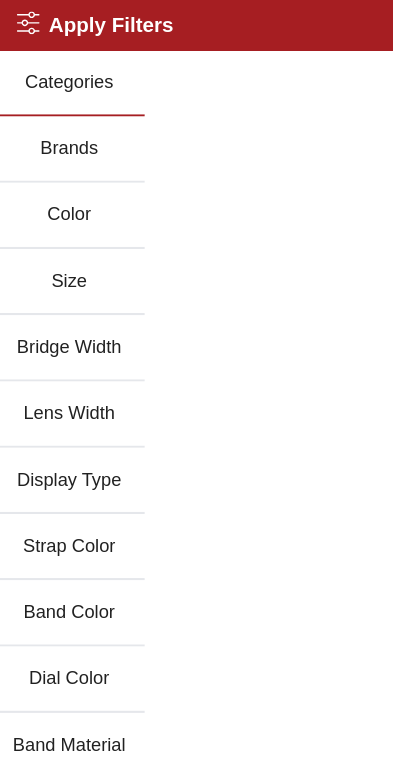 scroll, scrollTop: 0, scrollLeft: 0, axis: both 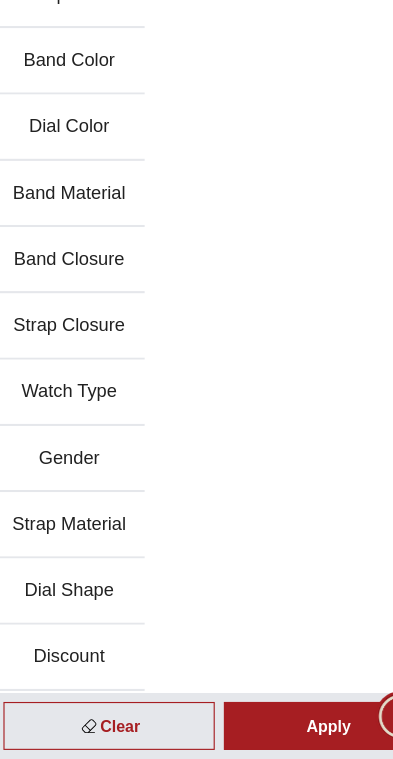 click on "Gender" at bounding box center [66, 496] 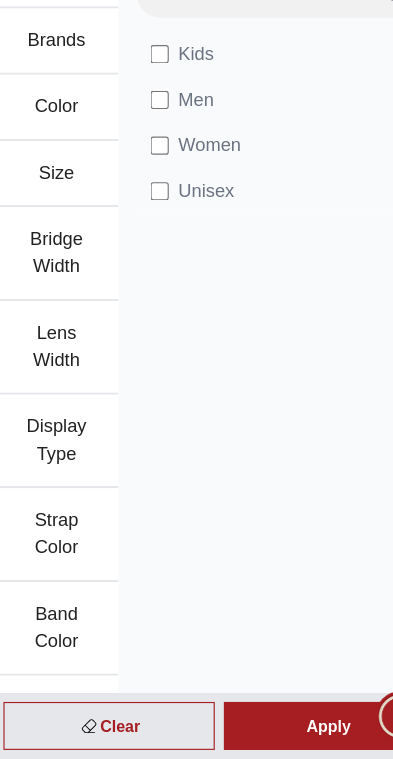 scroll, scrollTop: 0, scrollLeft: 0, axis: both 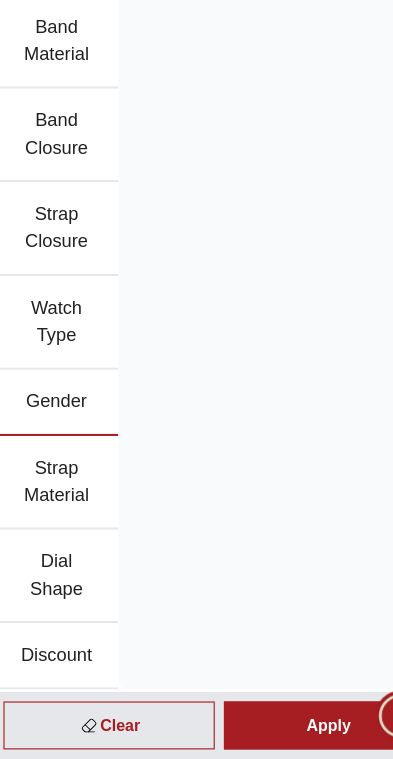 click on "Watch Type" at bounding box center [54, 378] 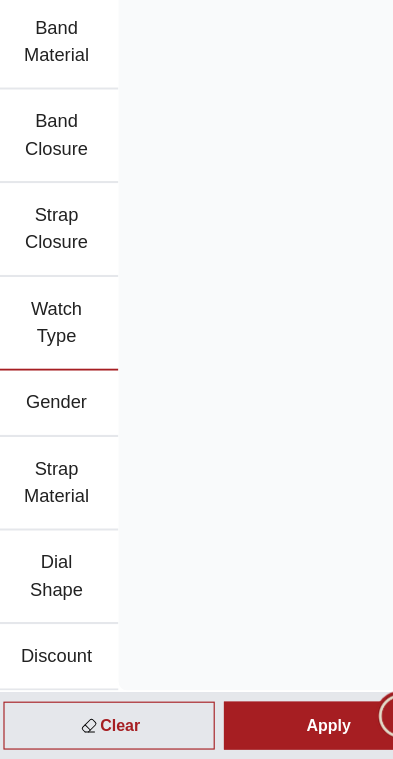 scroll, scrollTop: 118, scrollLeft: 0, axis: vertical 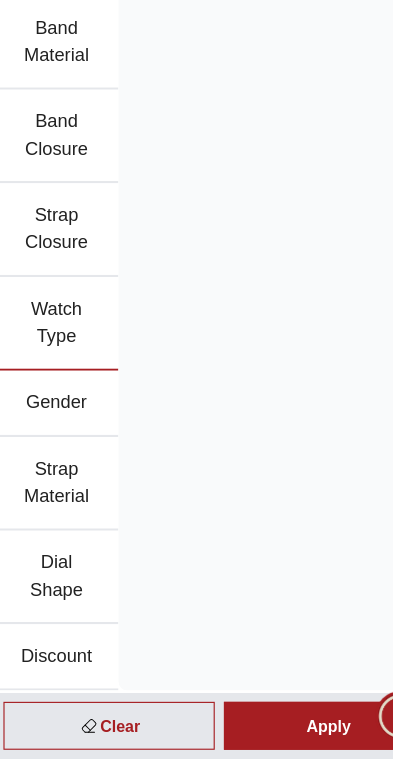 click on "Dial Shape" at bounding box center [54, 600] 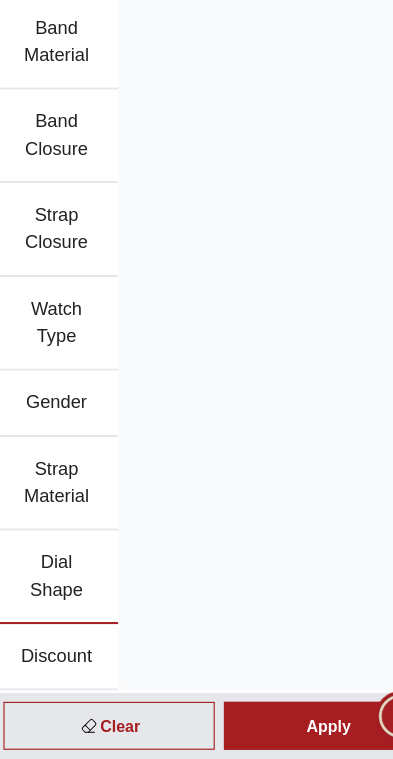 click on "Dial Shape" at bounding box center [54, 600] 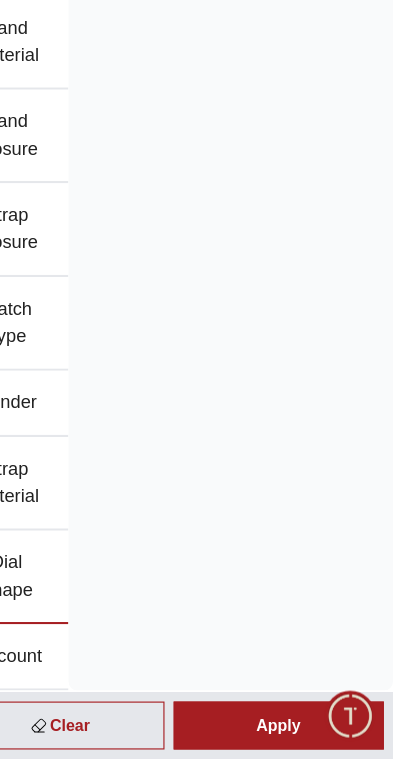 scroll, scrollTop: 258, scrollLeft: 0, axis: vertical 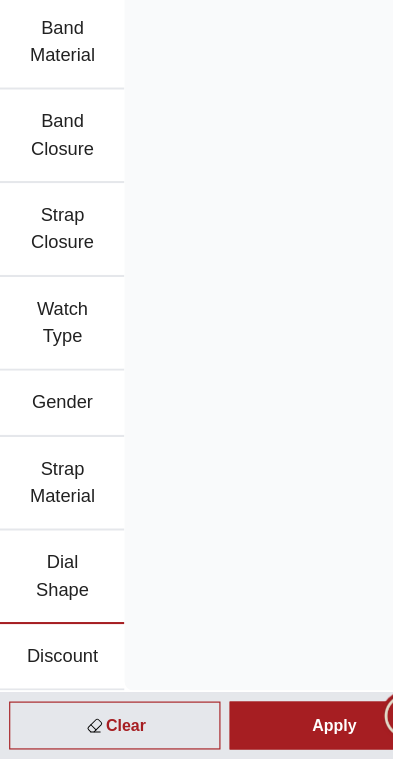 click on "Strap Material" at bounding box center (54, 518) 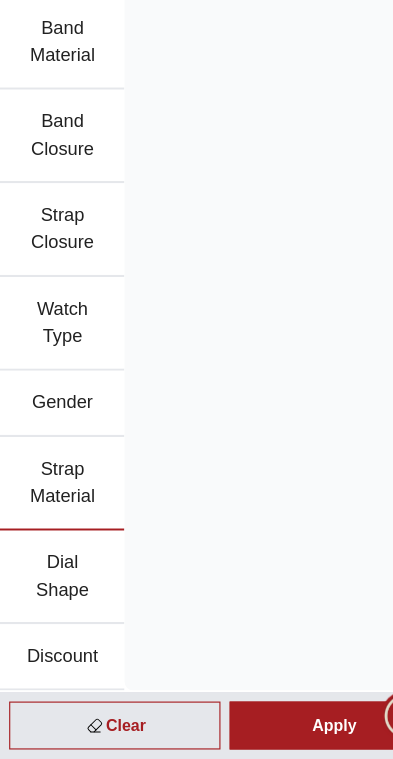 click on "Dial Shape" at bounding box center [54, 600] 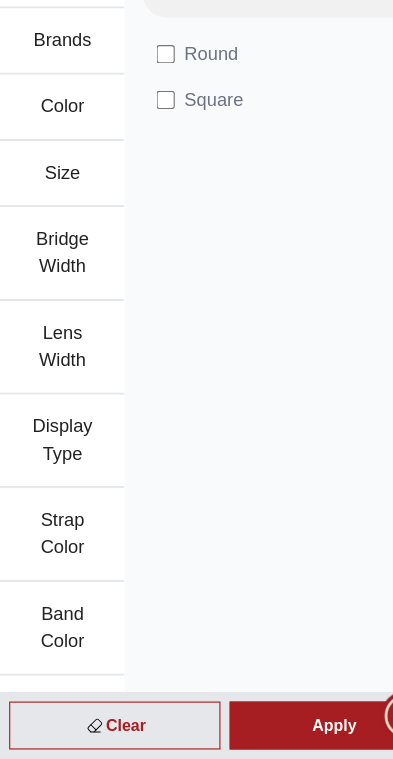 scroll, scrollTop: 0, scrollLeft: 0, axis: both 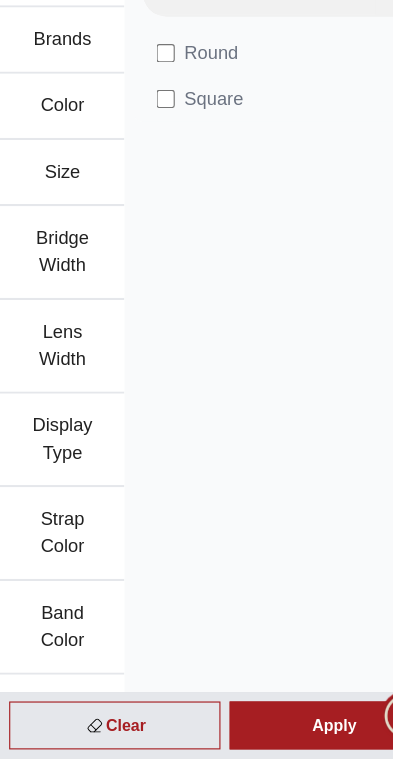 click on "Apply" at bounding box center (293, 730) 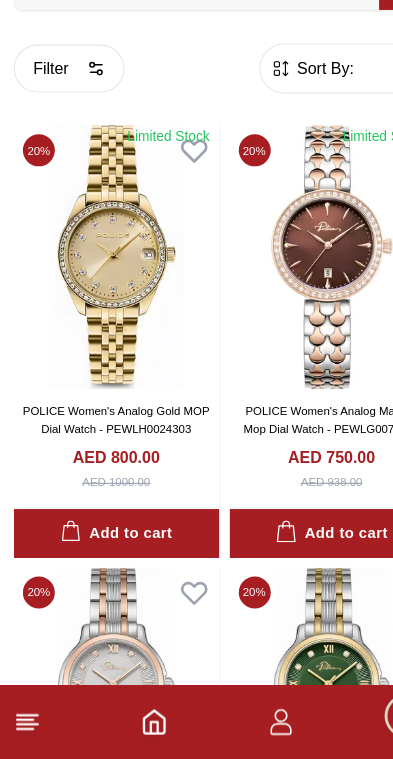click on "Filter" at bounding box center [60, 155] 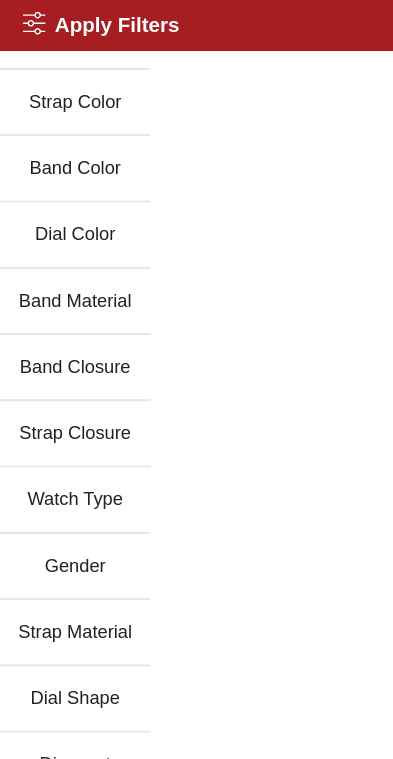 scroll, scrollTop: 389, scrollLeft: 0, axis: vertical 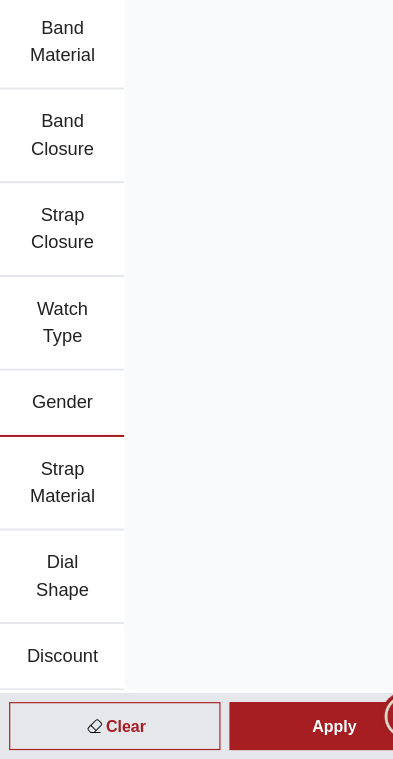 click on "Apply" at bounding box center [293, 730] 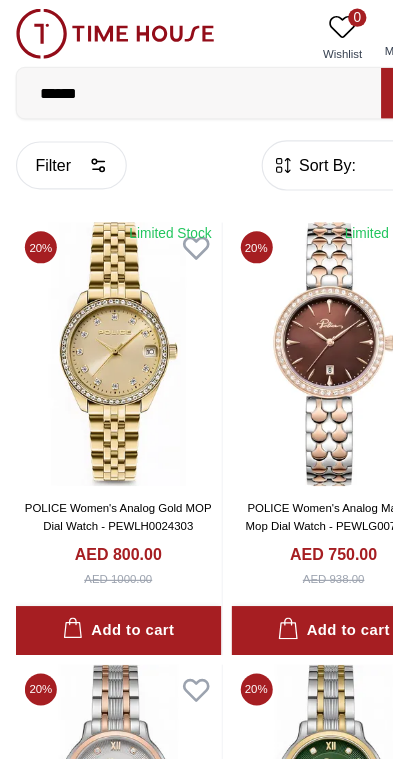 scroll, scrollTop: 0, scrollLeft: 0, axis: both 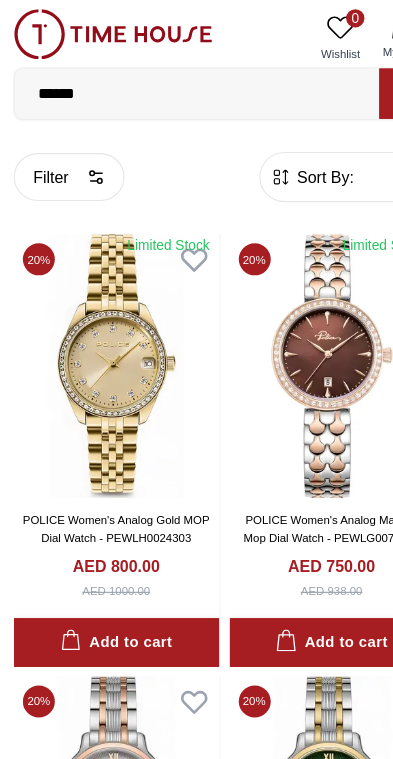 click on "******" at bounding box center [172, 82] 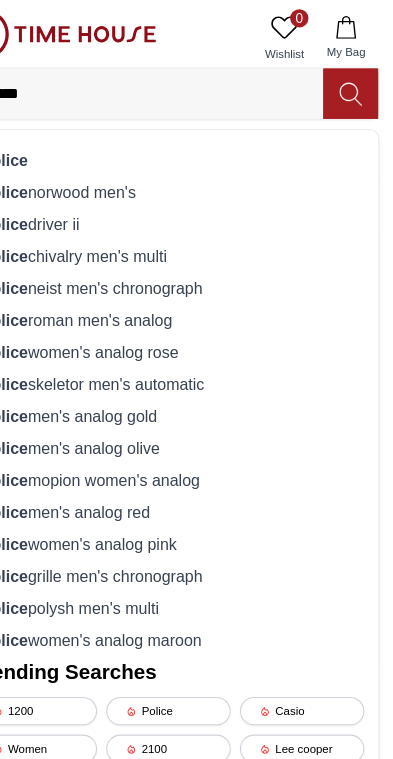 scroll, scrollTop: 0, scrollLeft: 0, axis: both 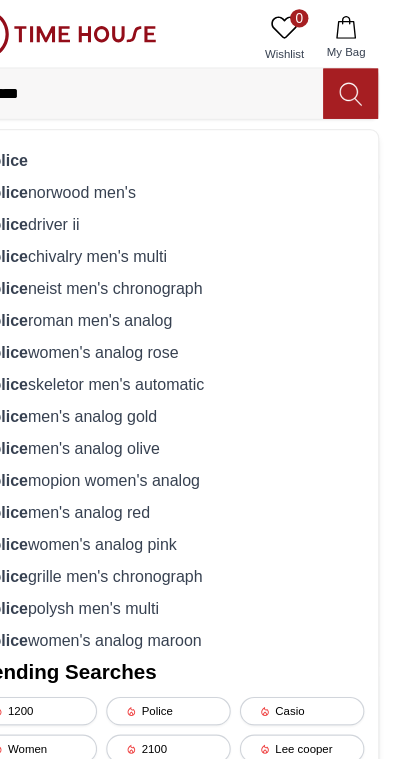 click 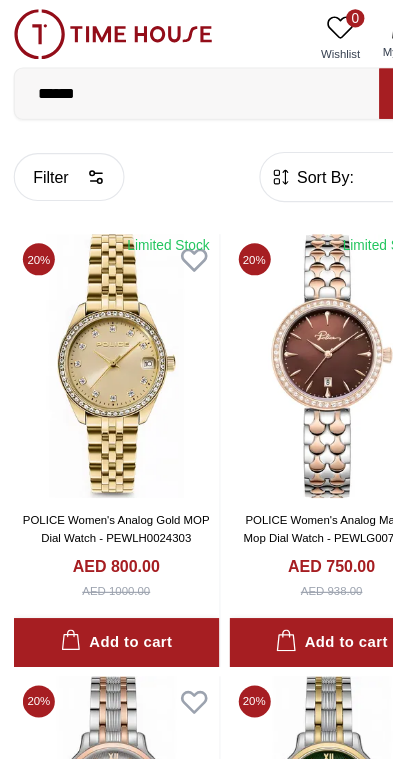 click on "******" at bounding box center (172, 82) 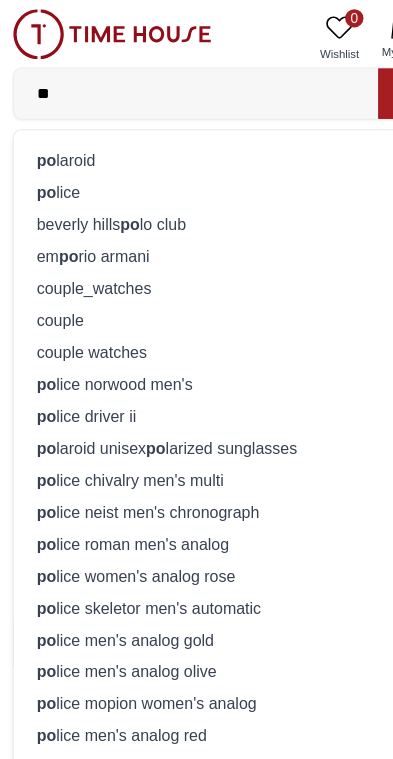 type on "*" 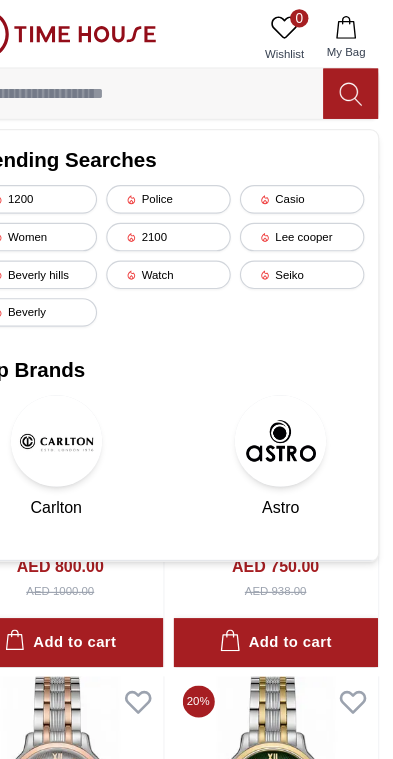 scroll, scrollTop: 0, scrollLeft: 0, axis: both 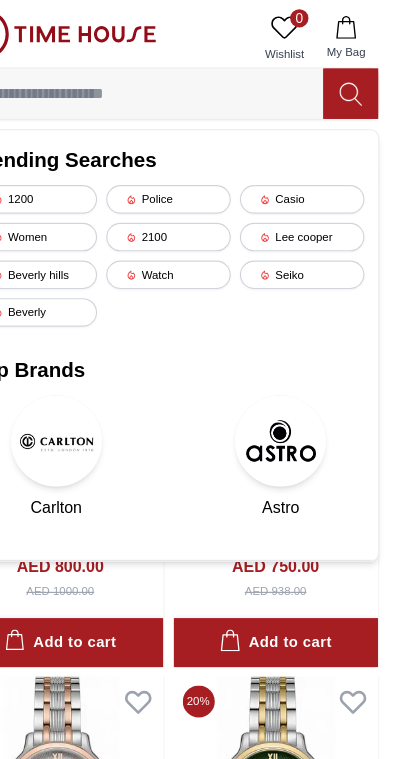 type 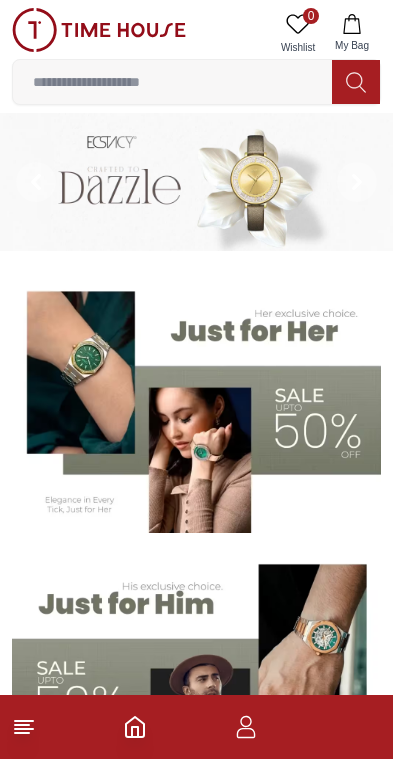 scroll, scrollTop: 0, scrollLeft: 0, axis: both 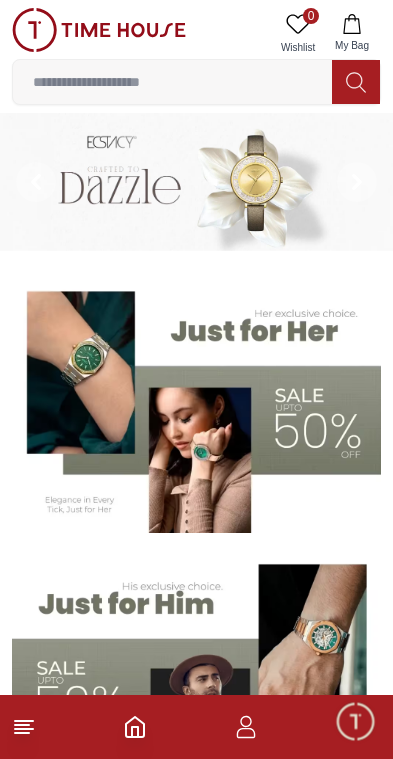 click 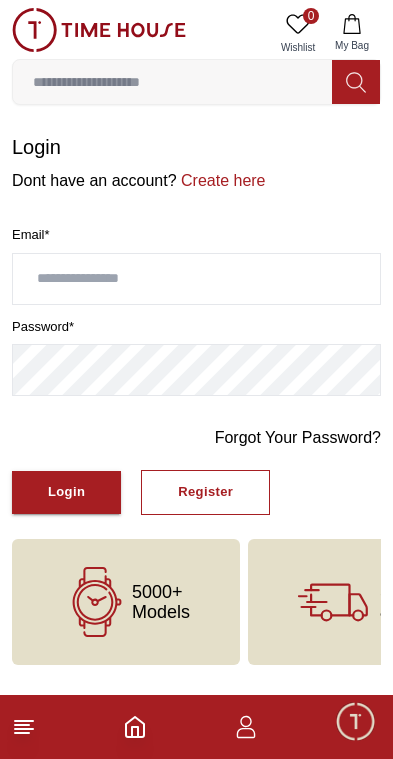 click at bounding box center (196, 279) 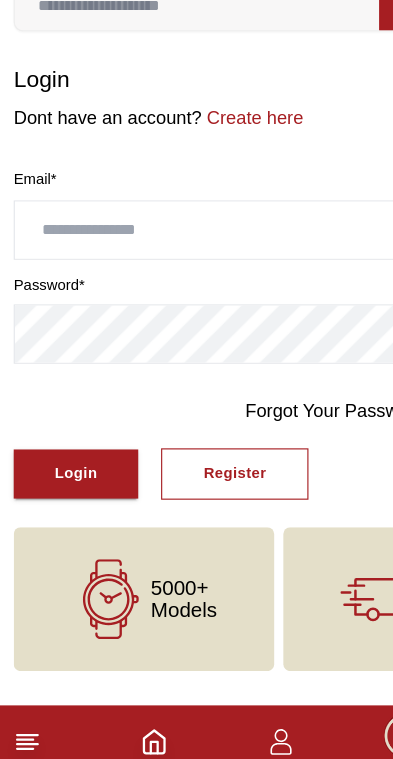 scroll, scrollTop: 0, scrollLeft: 0, axis: both 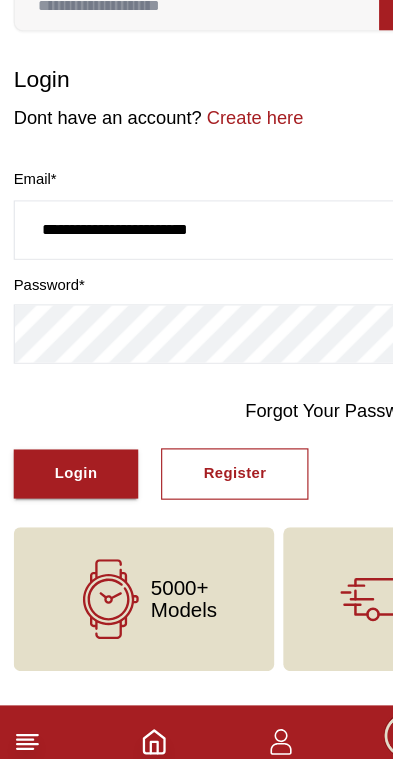 type on "**********" 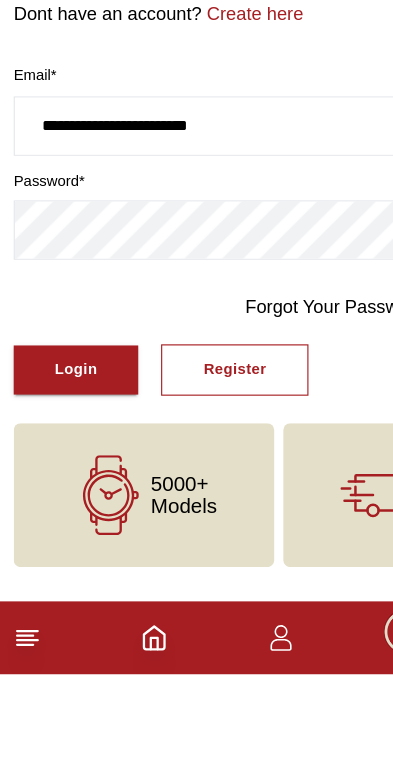 click on "Login" at bounding box center (66, 492) 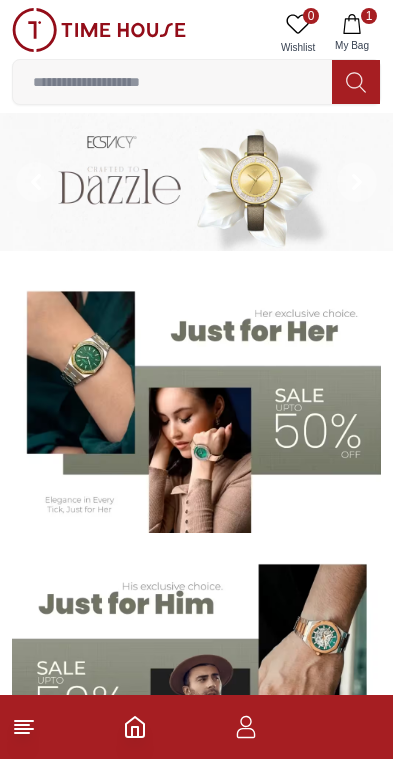 scroll, scrollTop: 0, scrollLeft: 0, axis: both 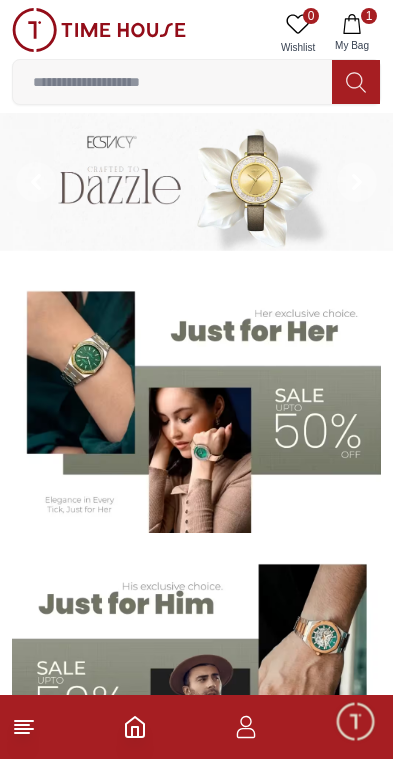 click 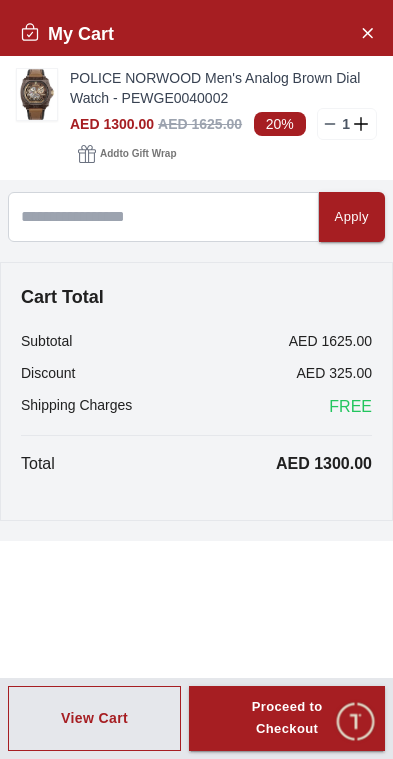 click at bounding box center [37, 94] 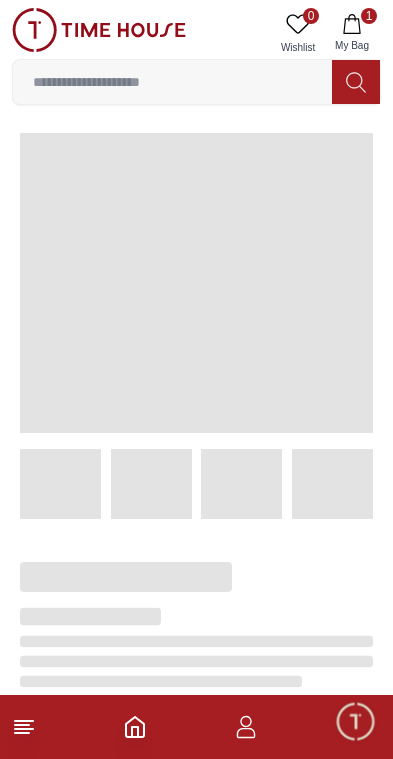 scroll, scrollTop: 0, scrollLeft: 0, axis: both 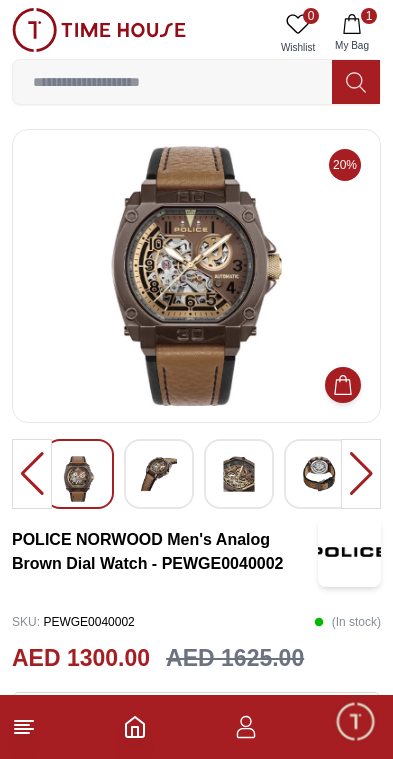 click at bounding box center (159, 474) 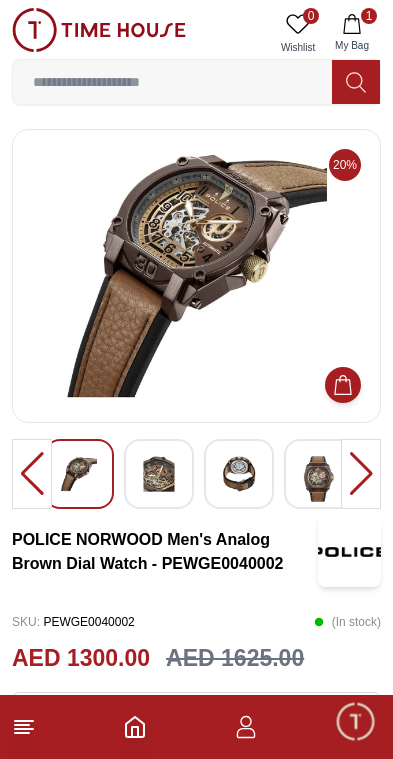 click at bounding box center (239, 474) 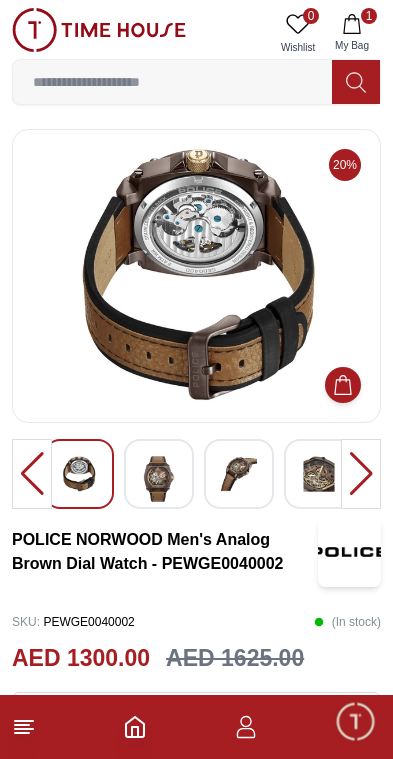 click at bounding box center (159, 479) 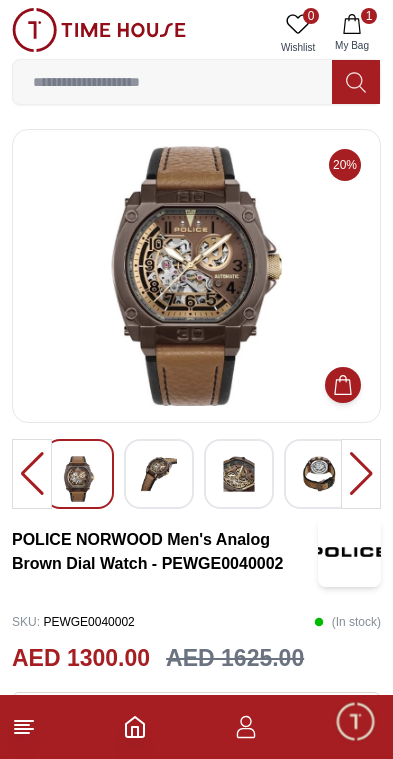 click at bounding box center [239, 474] 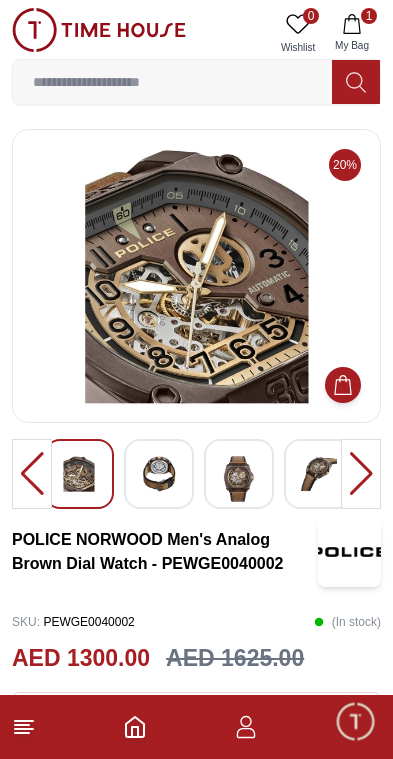 click 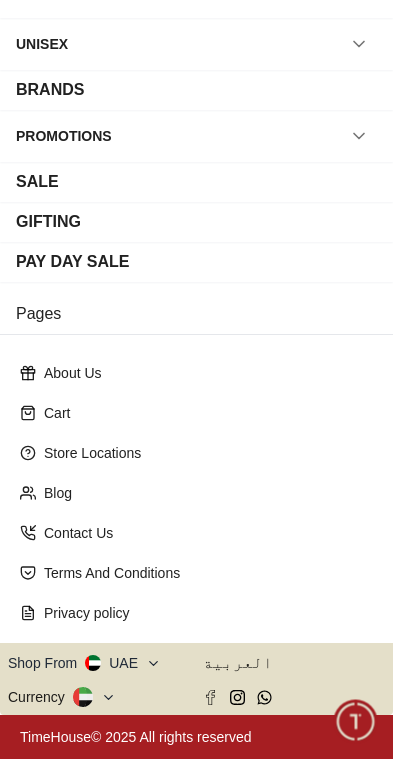 scroll, scrollTop: 214, scrollLeft: 0, axis: vertical 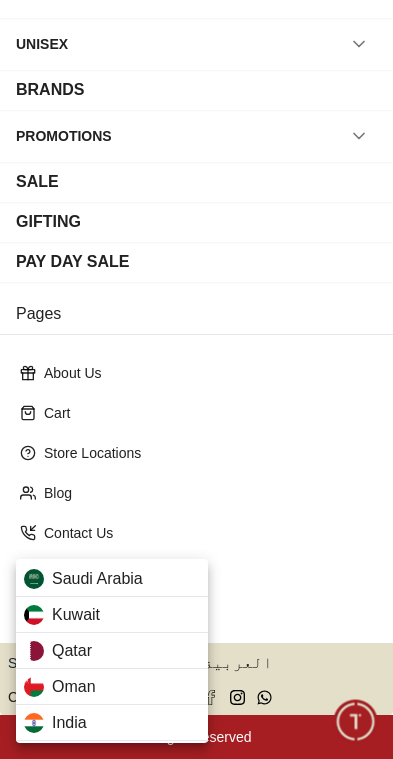 click on "Qatar" at bounding box center [112, 651] 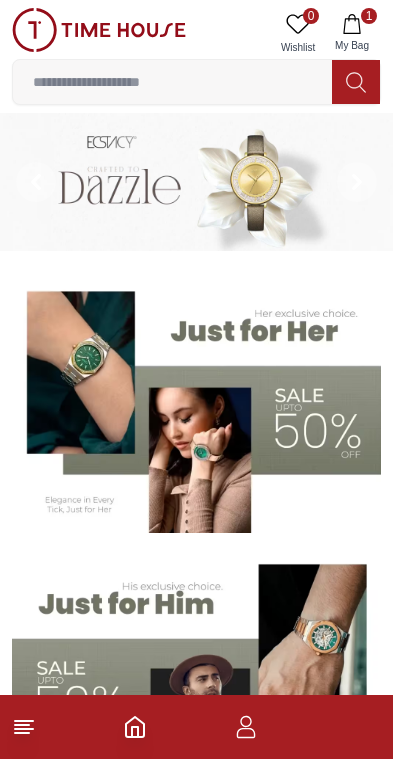 scroll, scrollTop: 0, scrollLeft: 0, axis: both 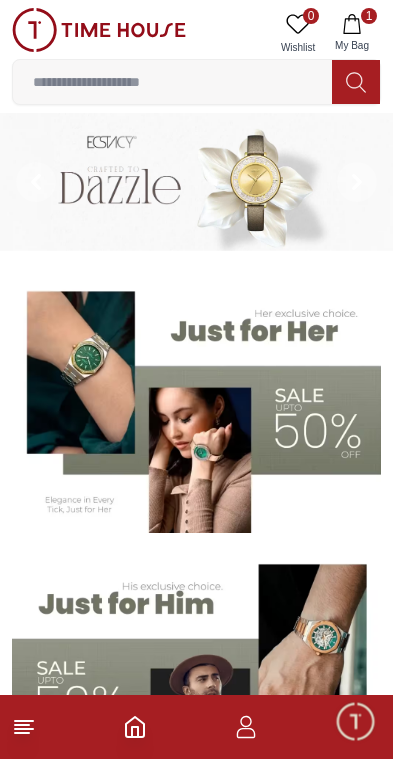 click on "1 My Bag" at bounding box center (352, 33) 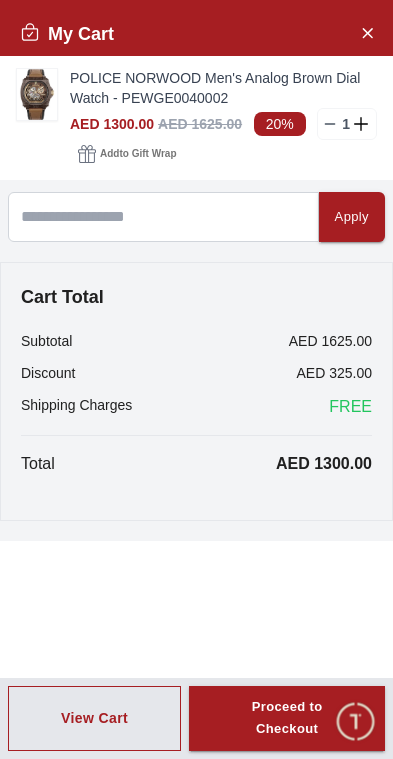 click on "Proceed to Checkout" at bounding box center (287, 719) 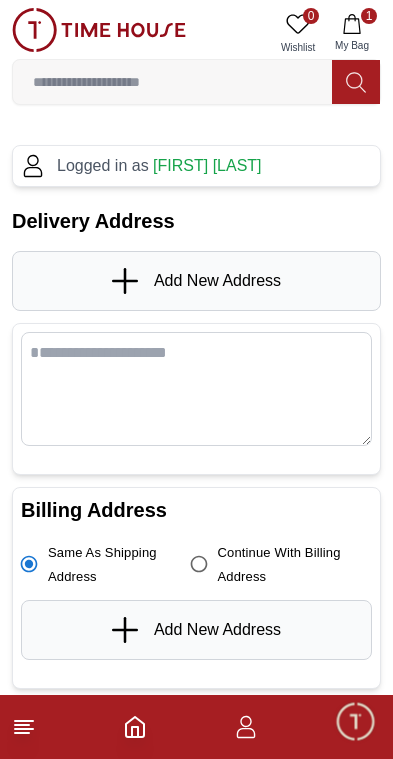 scroll, scrollTop: 0, scrollLeft: 0, axis: both 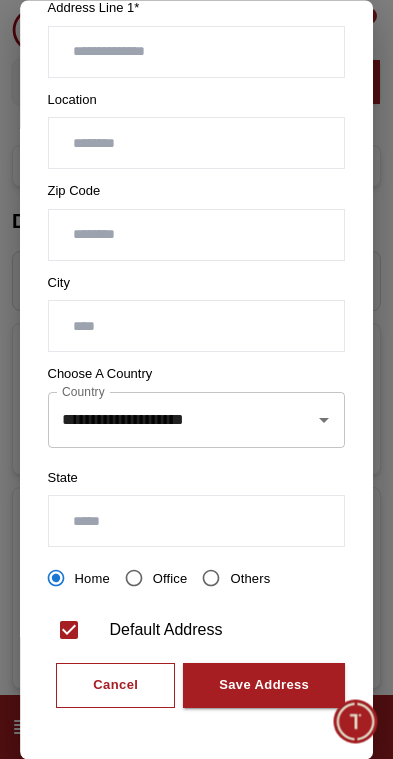 click 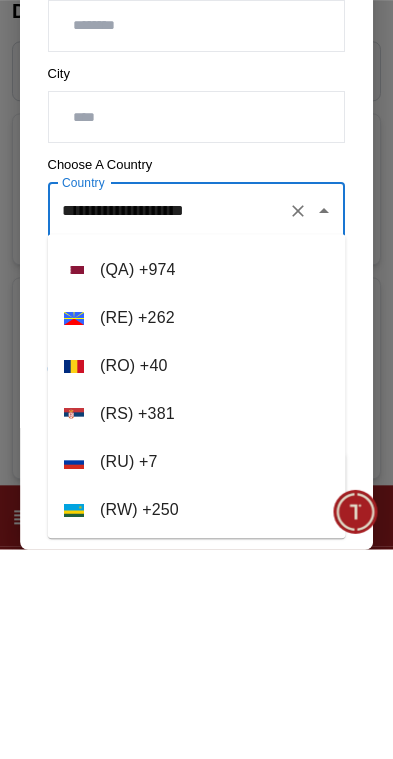 scroll, scrollTop: 8869, scrollLeft: 0, axis: vertical 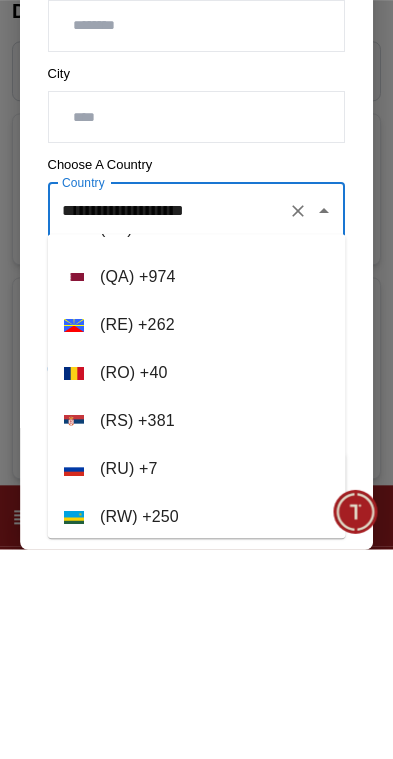 click on "( QA ) + 974" at bounding box center [197, 487] 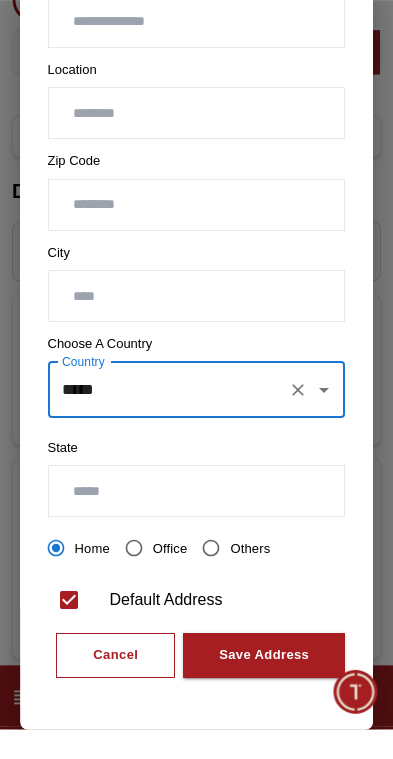 scroll, scrollTop: 380, scrollLeft: 0, axis: vertical 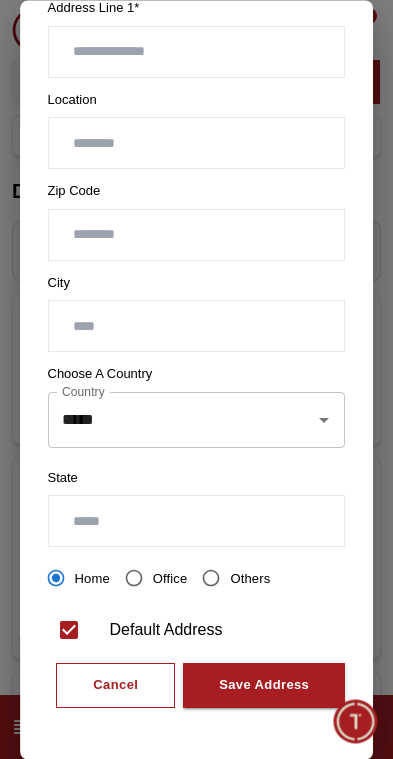 click at bounding box center (197, 327) 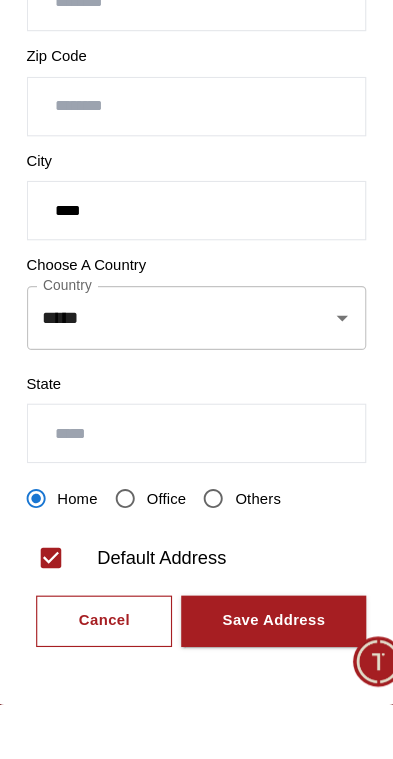 type on "****" 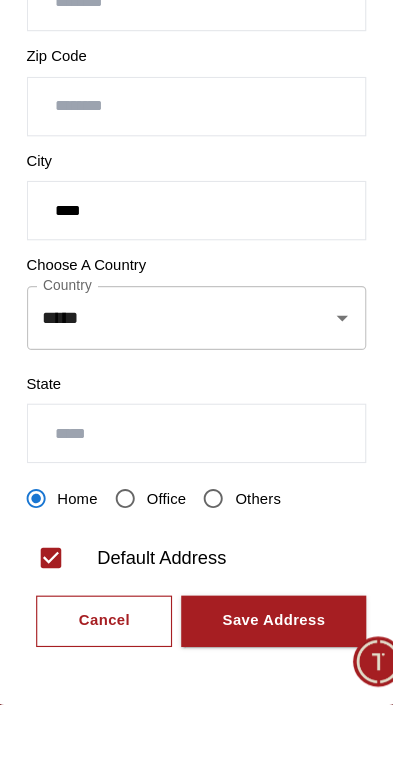 scroll, scrollTop: 77, scrollLeft: 0, axis: vertical 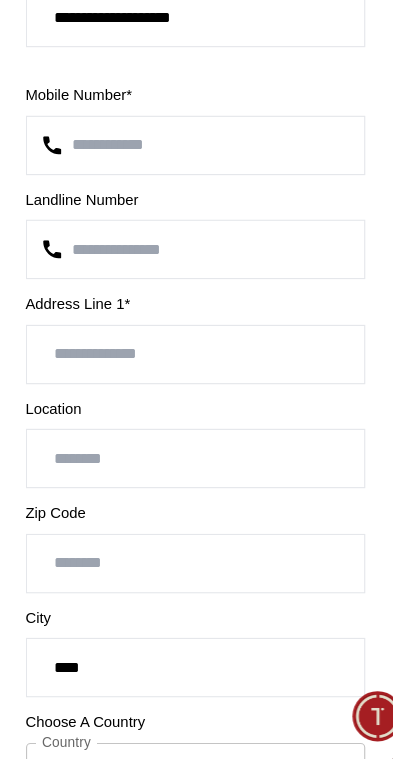 click at bounding box center (197, 587) 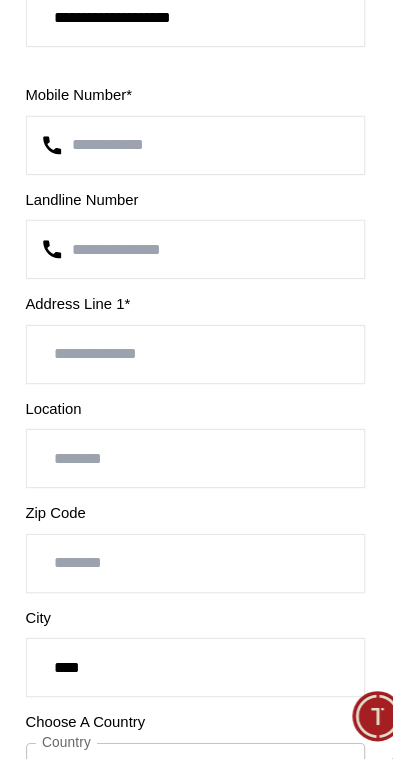 scroll, scrollTop: 83, scrollLeft: 0, axis: vertical 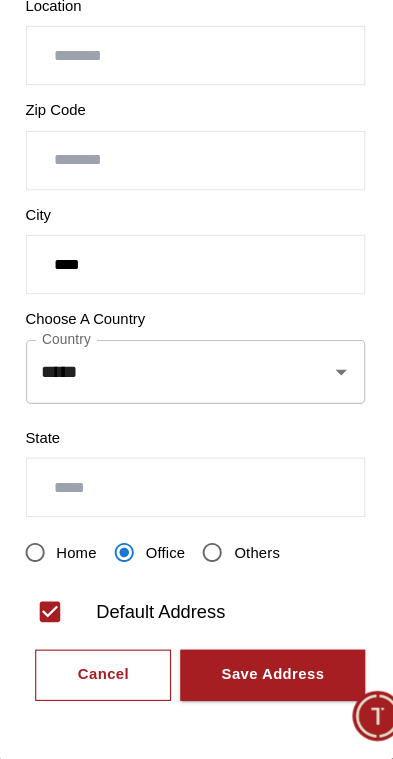 click on "Cancel" at bounding box center [116, 686] 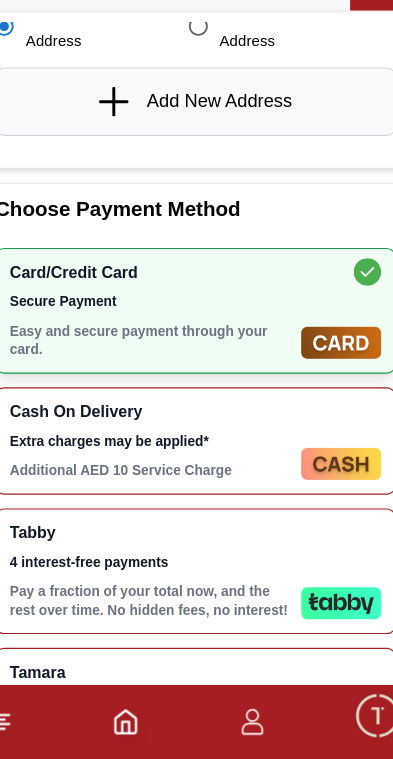 scroll, scrollTop: 447, scrollLeft: 0, axis: vertical 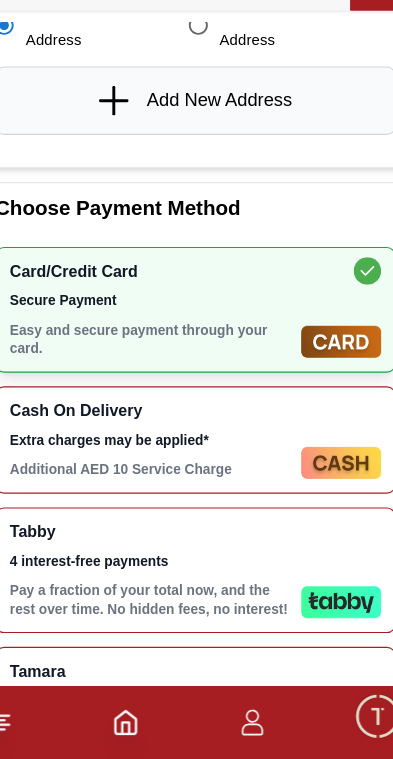 click on "Easy and secure payment through your card." at bounding box center (157, 392) 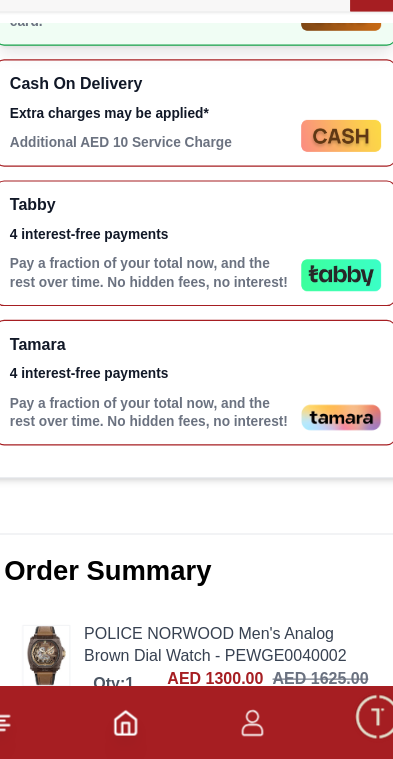 scroll, scrollTop: 757, scrollLeft: 0, axis: vertical 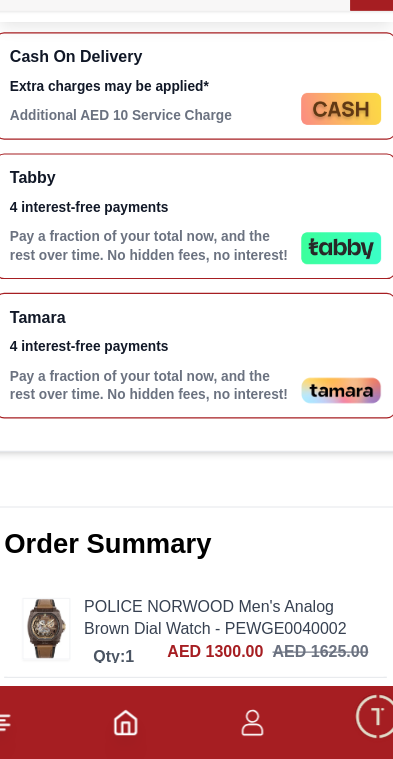 click at bounding box center (324, 436) 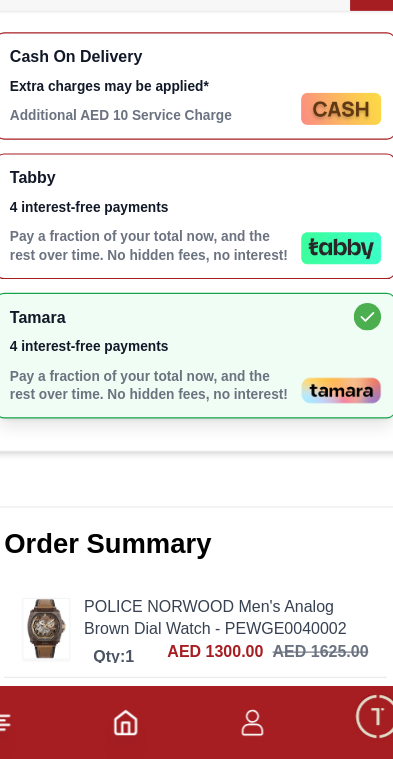 click at bounding box center [324, 436] 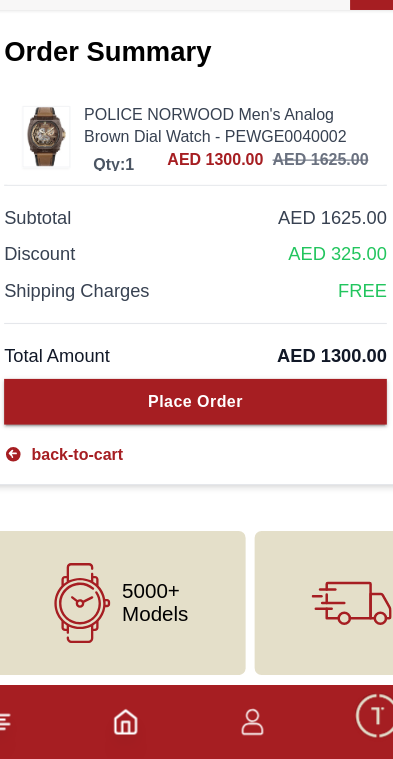 scroll, scrollTop: 1189, scrollLeft: 0, axis: vertical 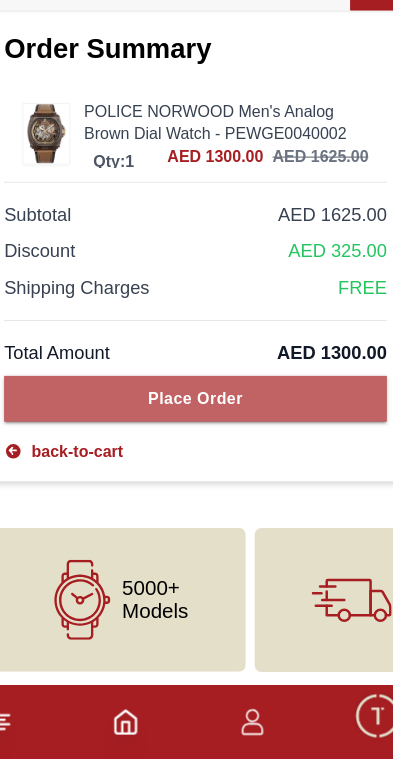 click on "Place Order" at bounding box center [196, 444] 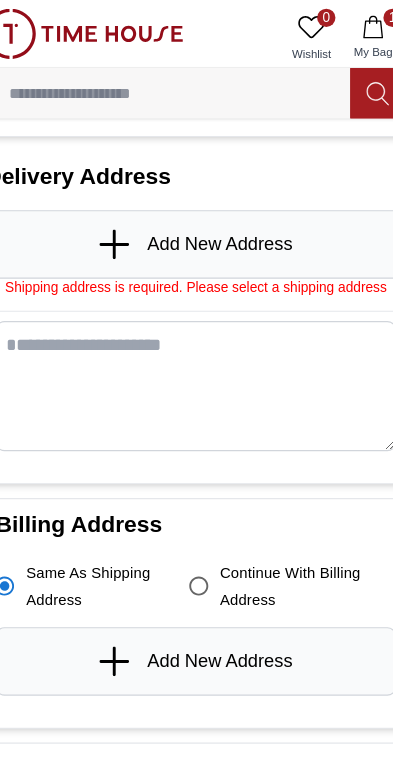 scroll, scrollTop: 0, scrollLeft: 0, axis: both 